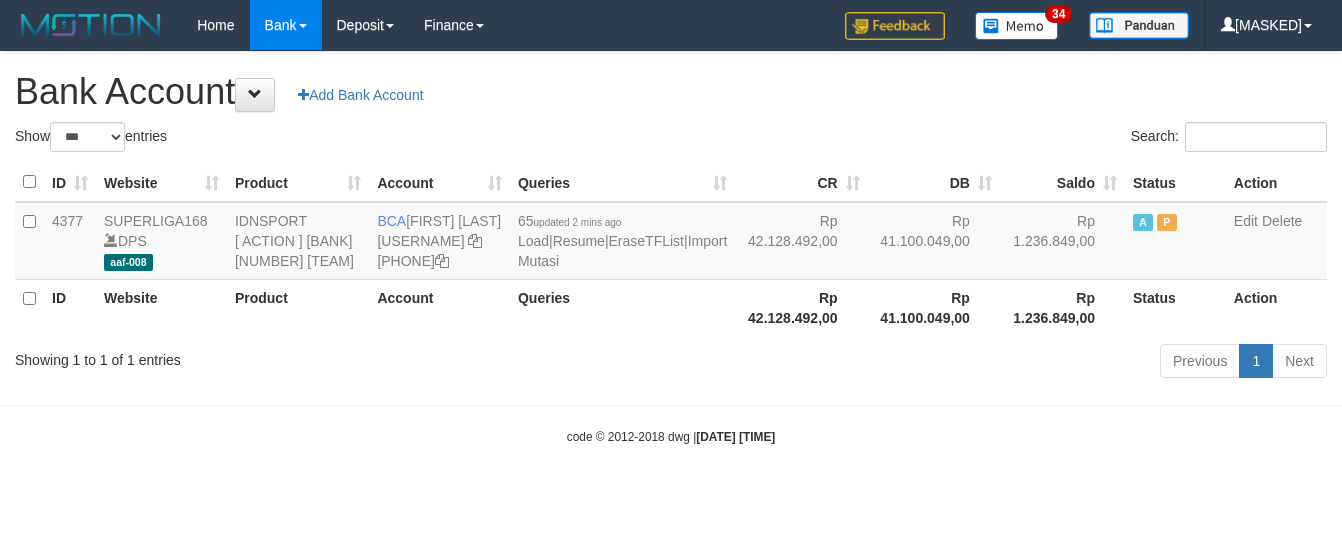 scroll, scrollTop: 0, scrollLeft: 0, axis: both 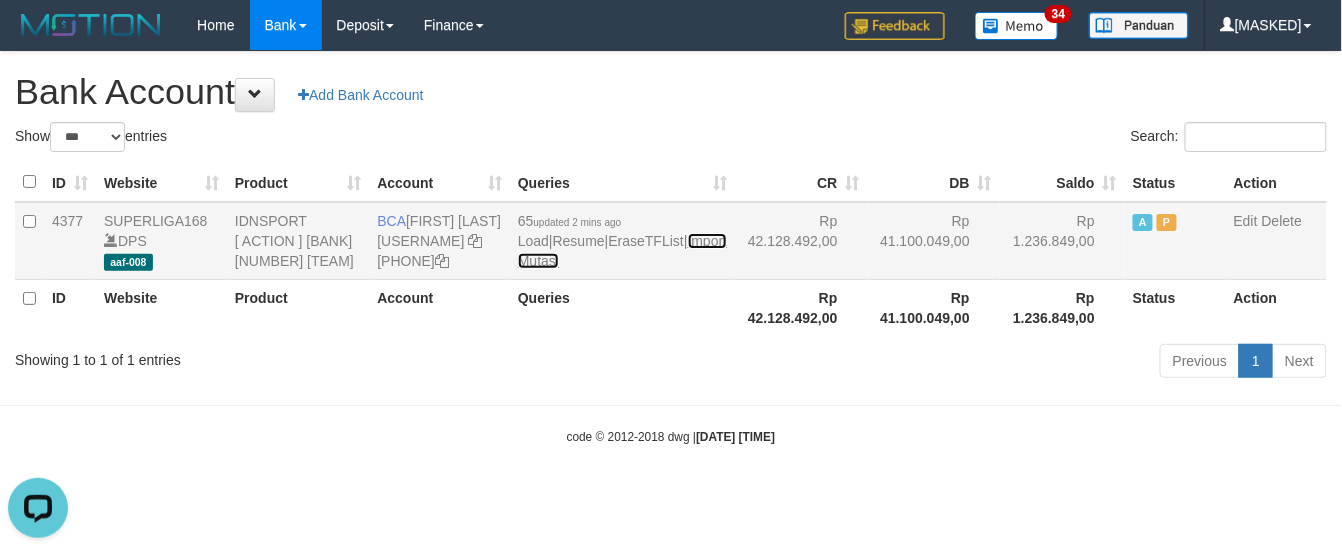 click on "Import Mutasi" at bounding box center (622, 251) 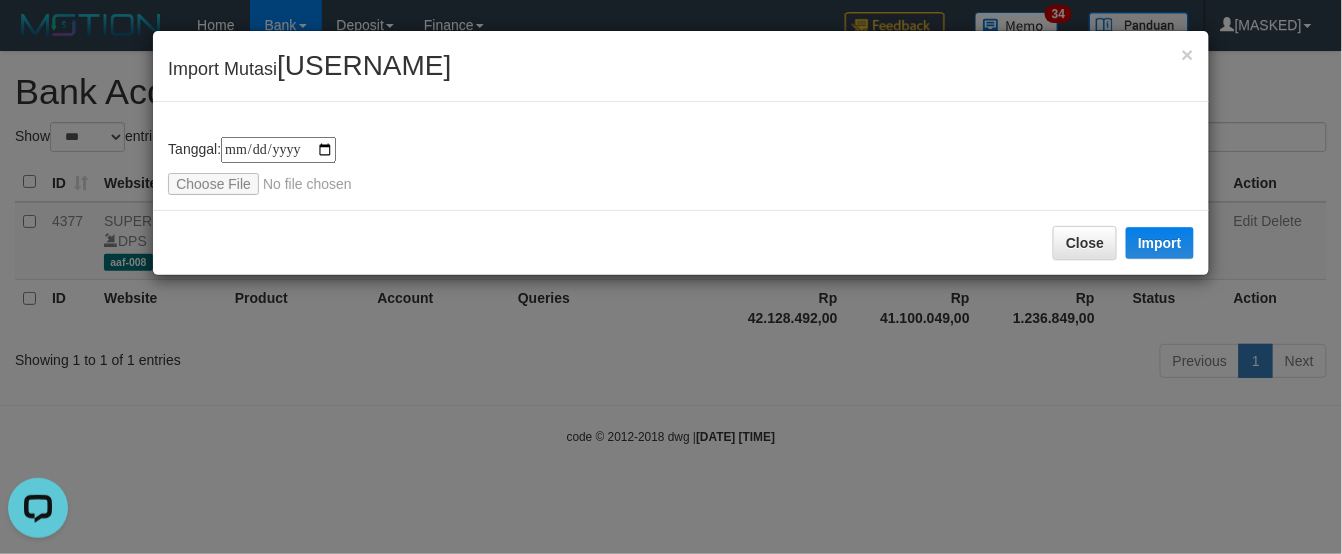 type on "**********" 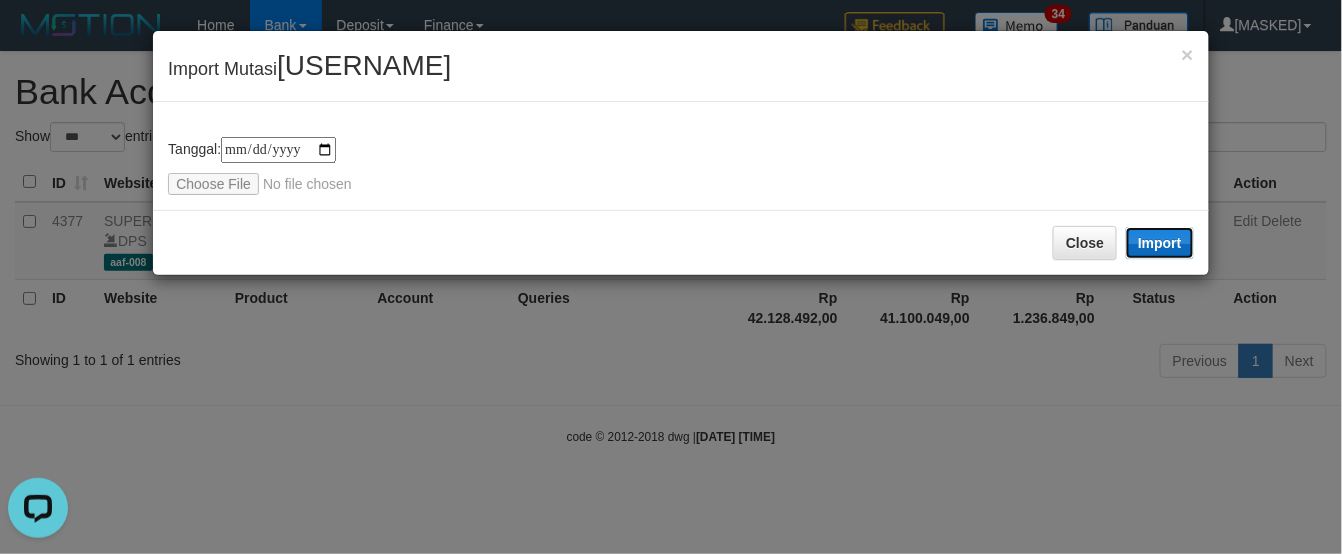 click on "Import" at bounding box center (1160, 243) 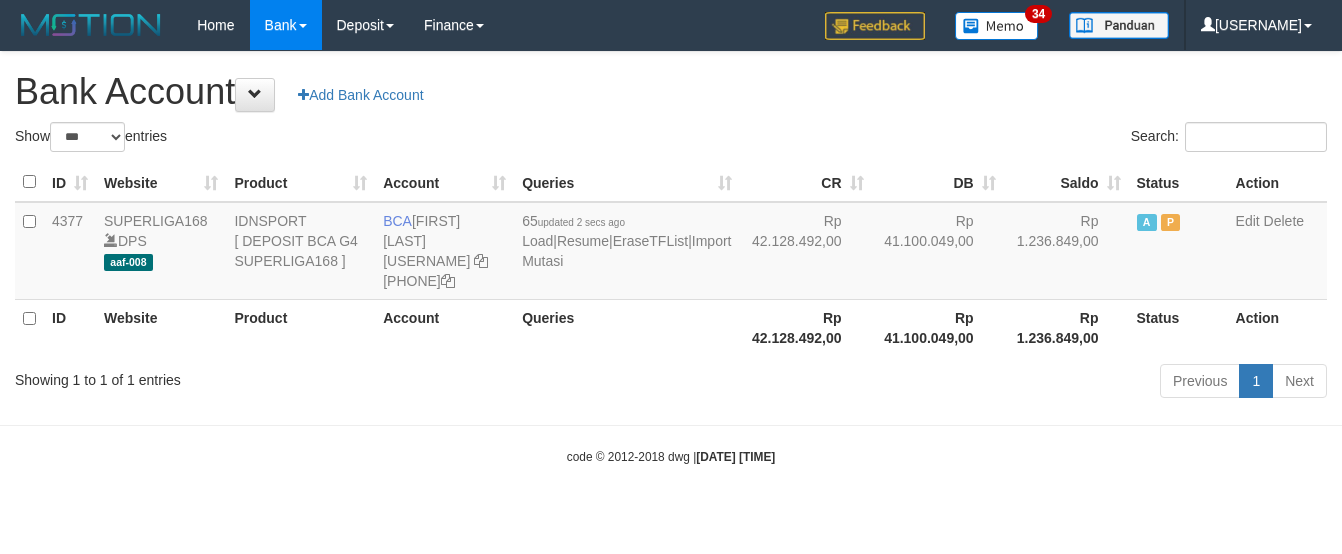 scroll, scrollTop: 0, scrollLeft: 0, axis: both 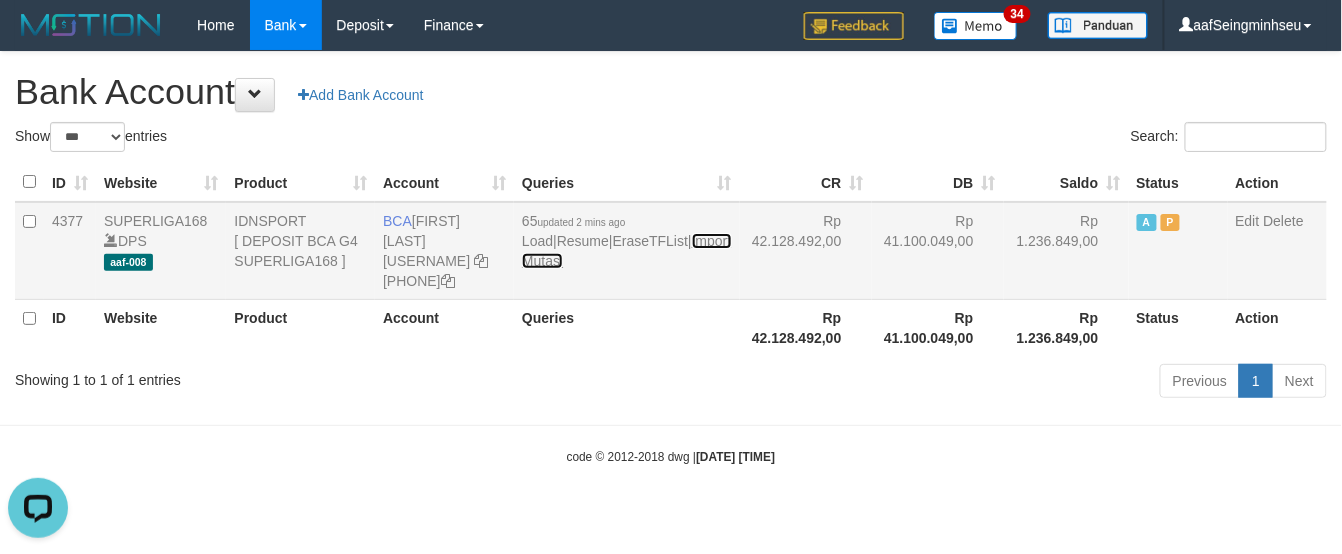 click on "Import Mutasi" at bounding box center (626, 251) 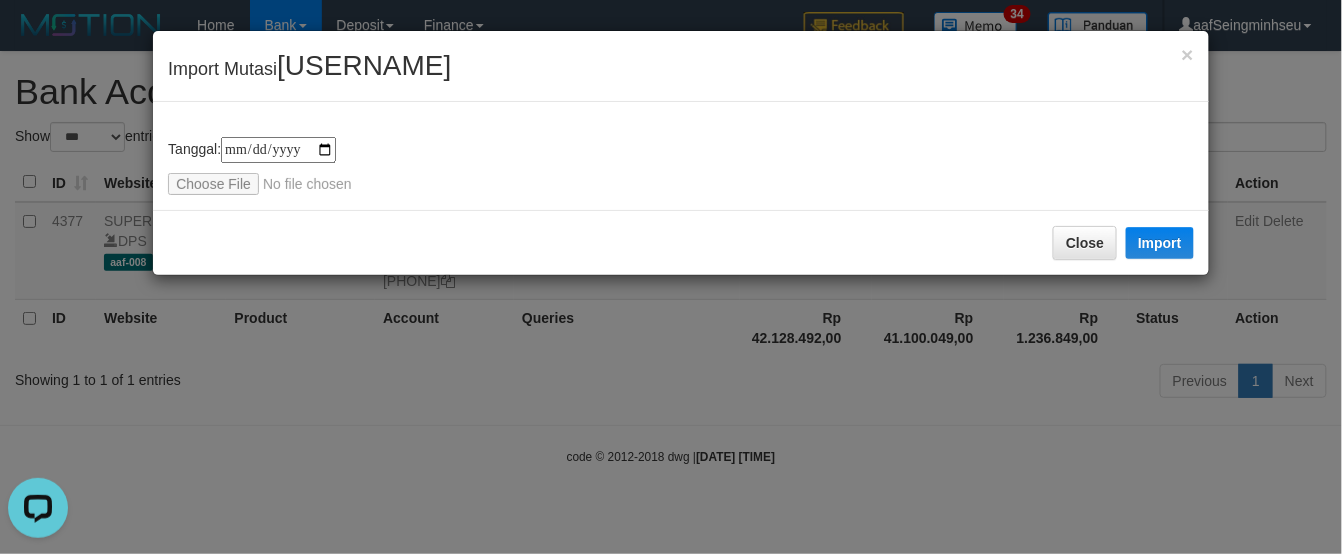 type on "**********" 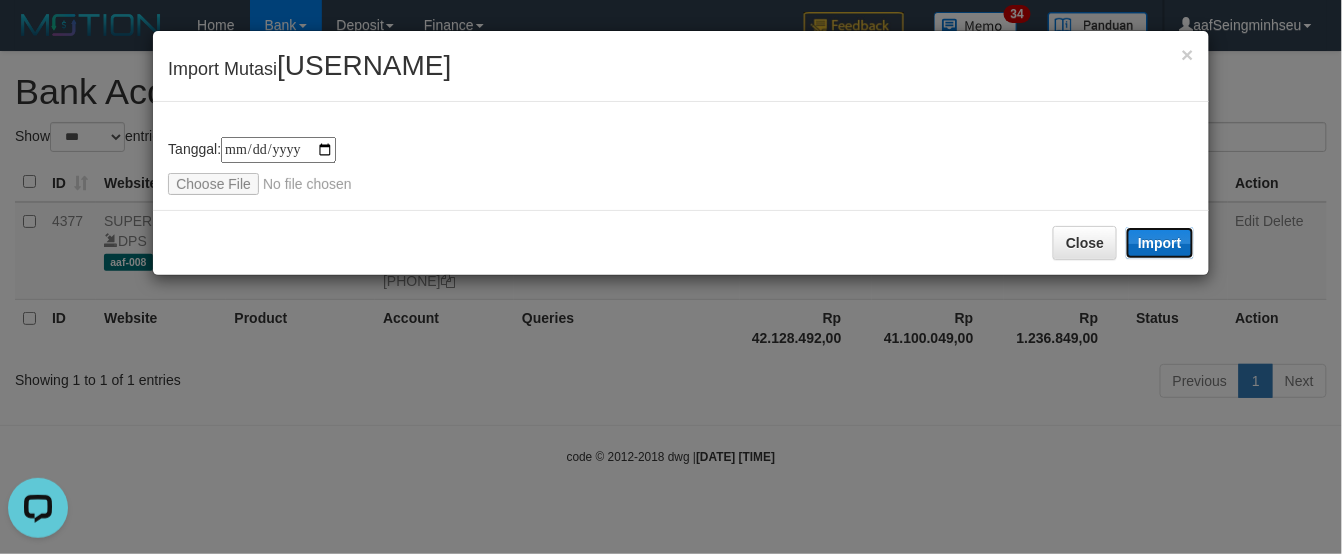 click on "Import" at bounding box center (1160, 243) 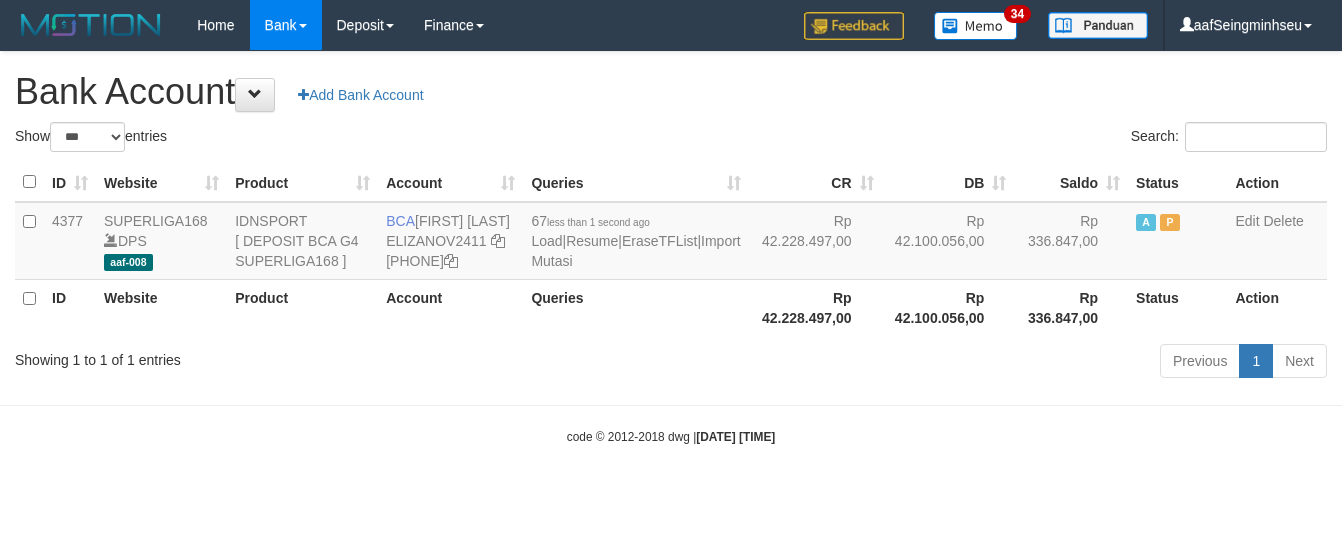 scroll, scrollTop: 0, scrollLeft: 0, axis: both 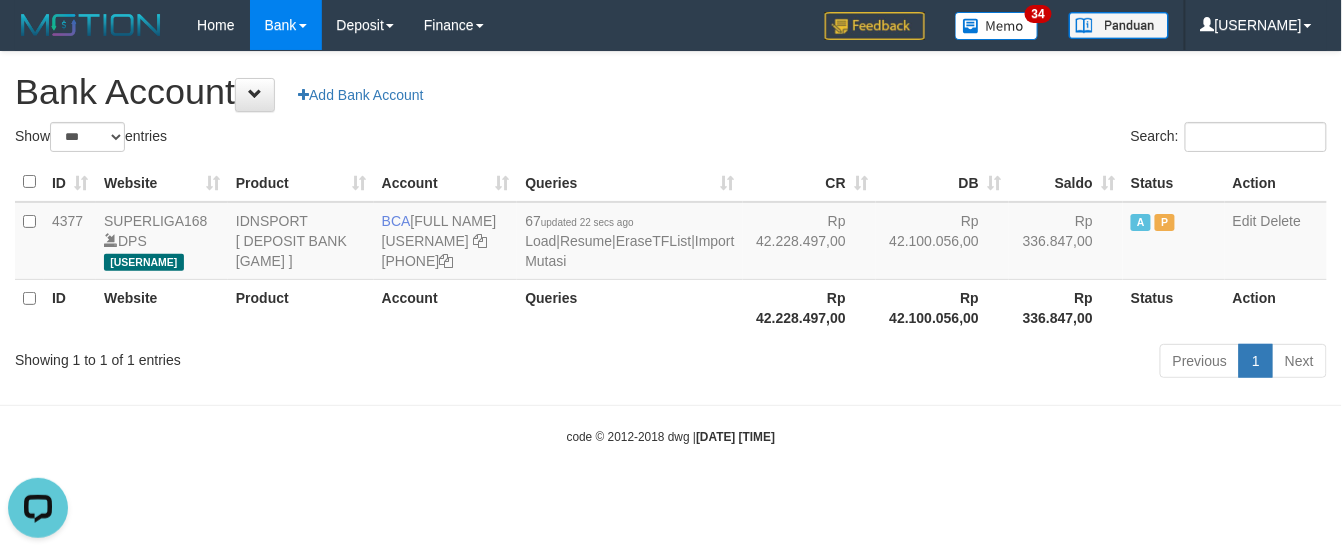 click on "Search:" at bounding box center [1006, 139] 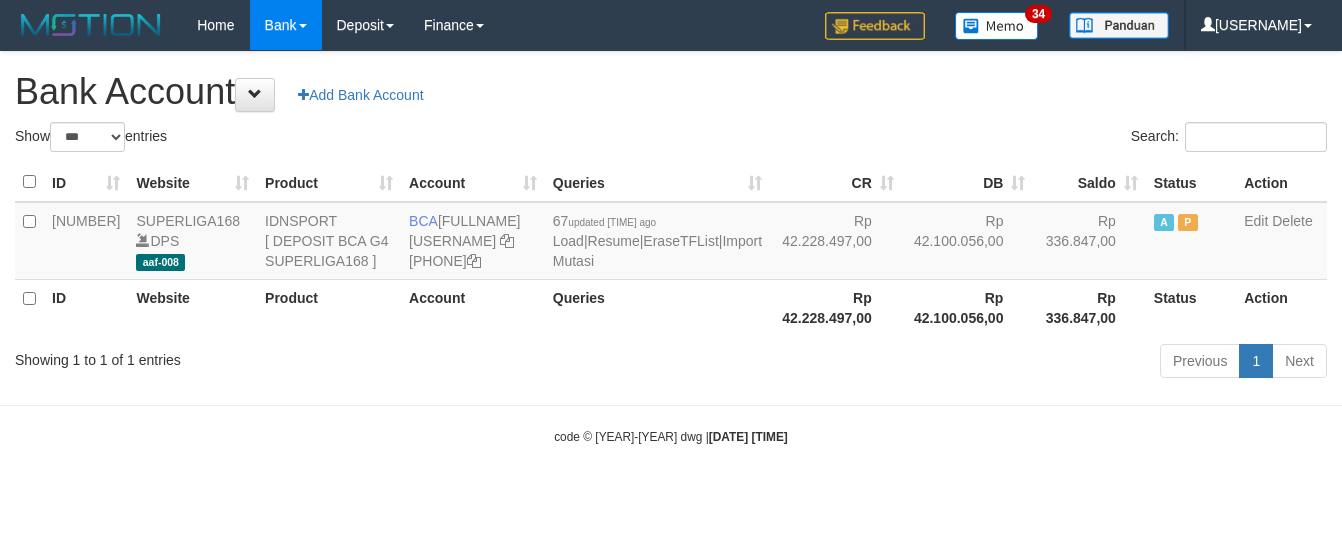 scroll, scrollTop: 0, scrollLeft: 0, axis: both 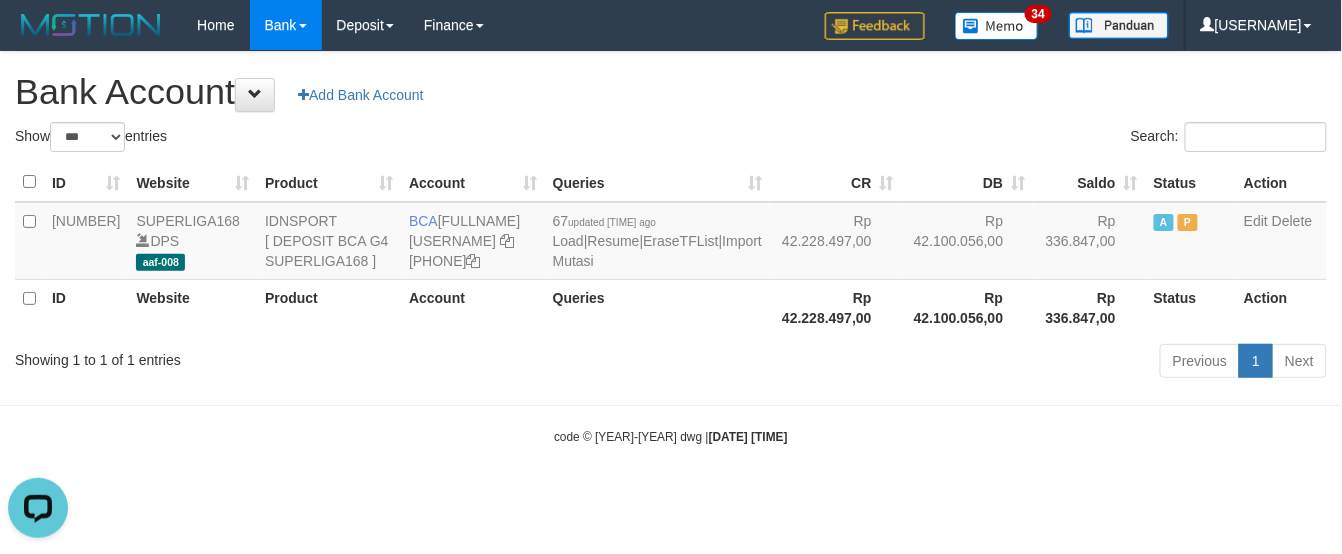 click on "ID Website Product Account Queries CR DB Saldo Status Action
4377
SUPERLIGA168
DPS
aaf-008
IDNSPORT
[ DEPOSIT  BCA G4 SUPERLIGA168 ]
BCA
ELIZA NOVENIA
ELIZANOV2411
352-115-6242
67  updated 47 secs ago
Load
|
Resume
|
EraseTFList
|
Import Mutasi
Rp 42.228.497,00
Rp 42.100.056,00
Rp 336.847,00
A
P
Edit
Delete
ID Website Product Account Queries Rp 42.228.497,00 Rp 42.100.056,00 Rp 336.847,00" at bounding box center (671, 249) 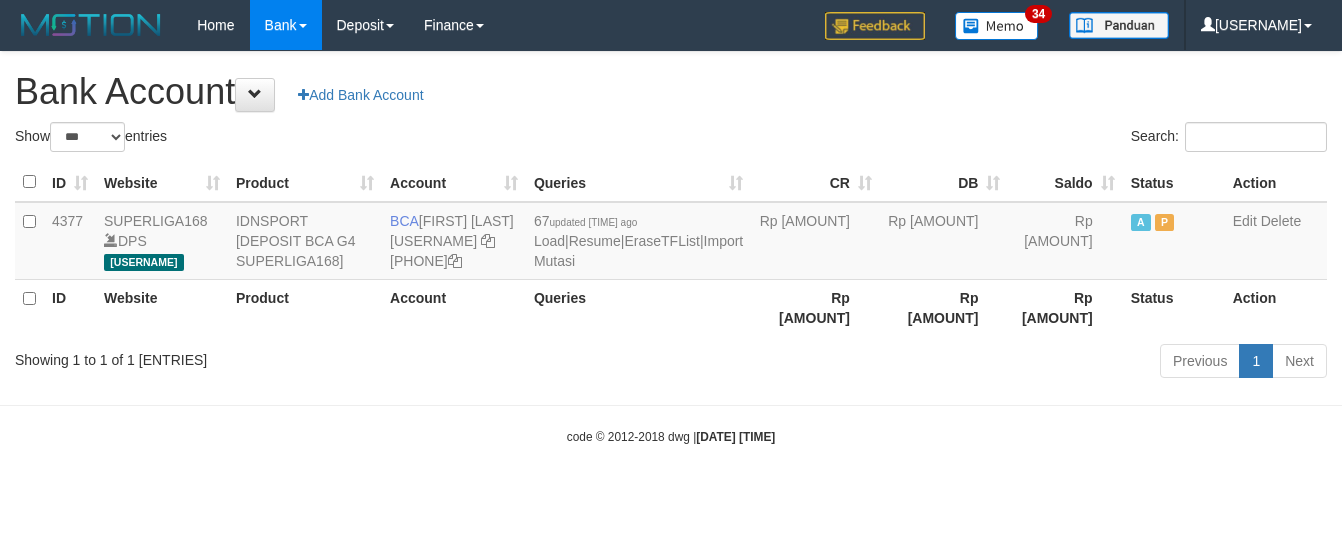 scroll, scrollTop: 0, scrollLeft: 0, axis: both 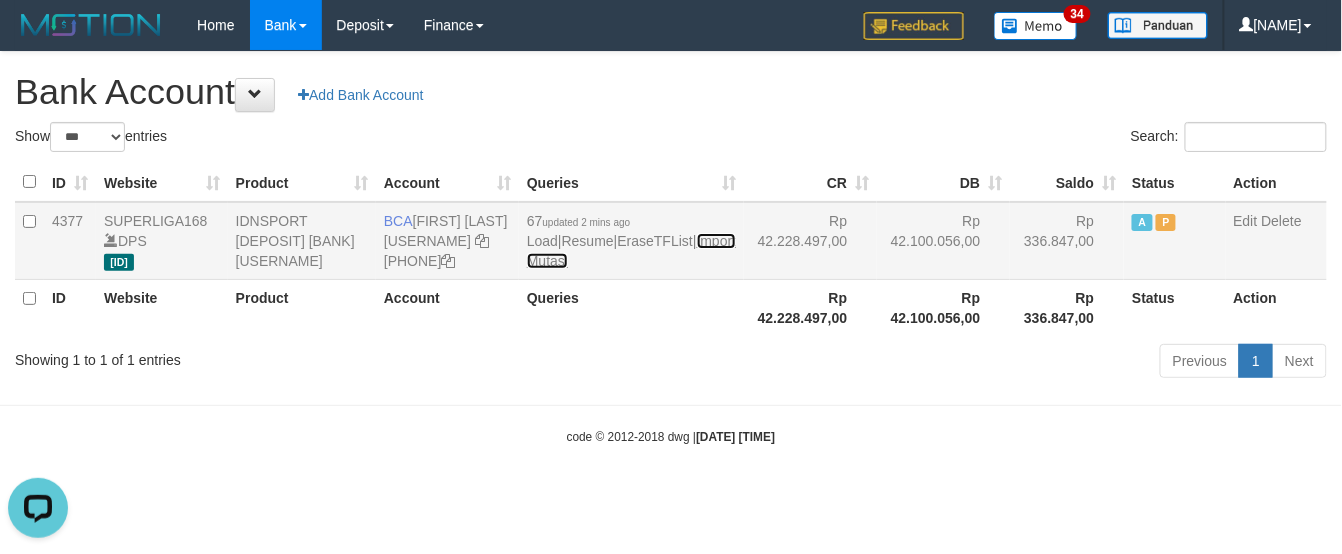 click on "Import Mutasi" at bounding box center [631, 251] 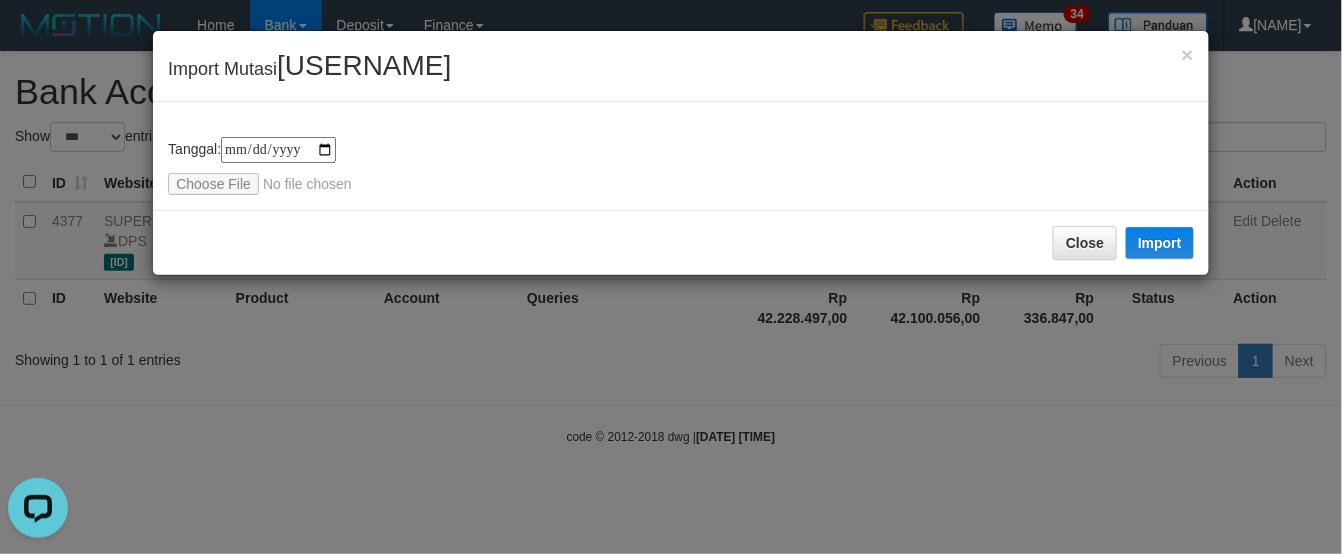 type on "**********" 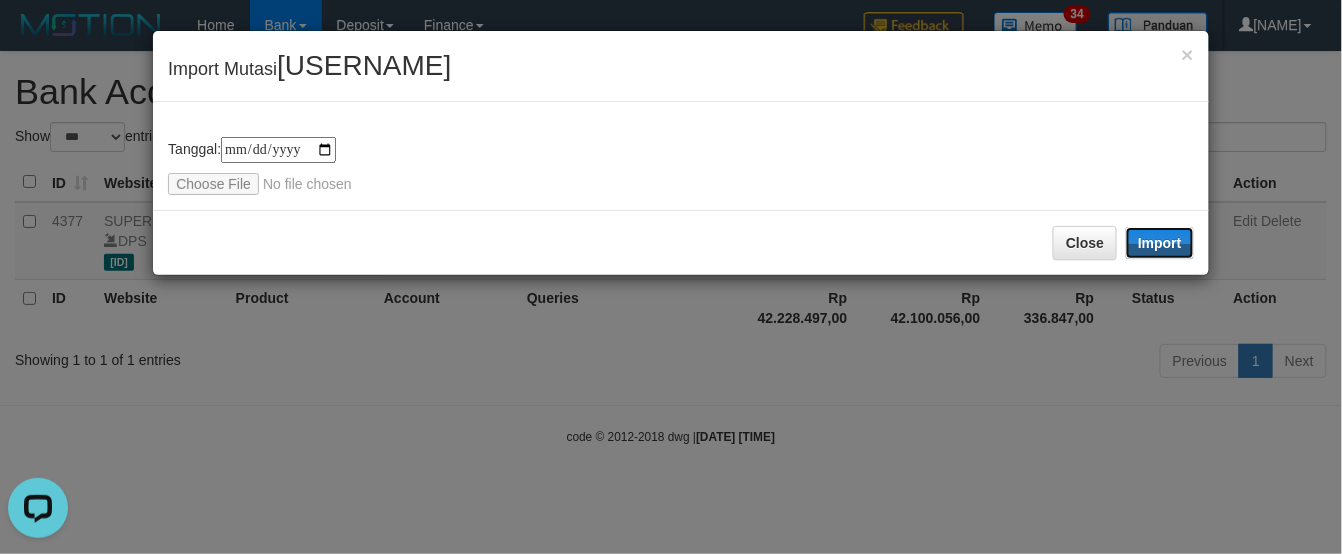 click on "Import" at bounding box center [1160, 243] 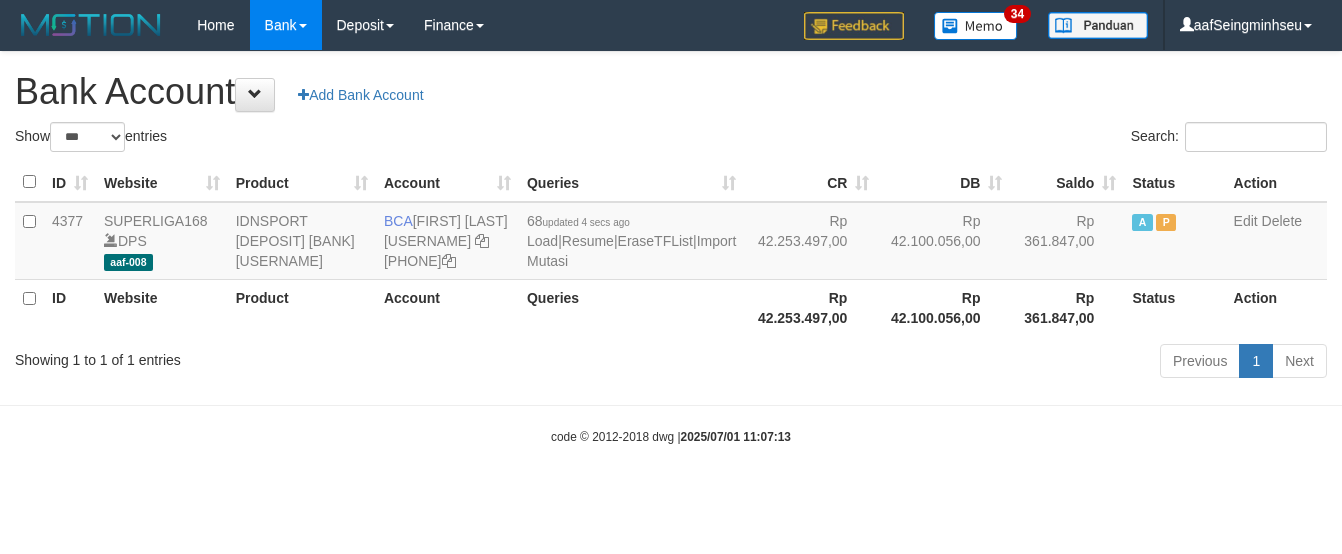scroll, scrollTop: 0, scrollLeft: 0, axis: both 